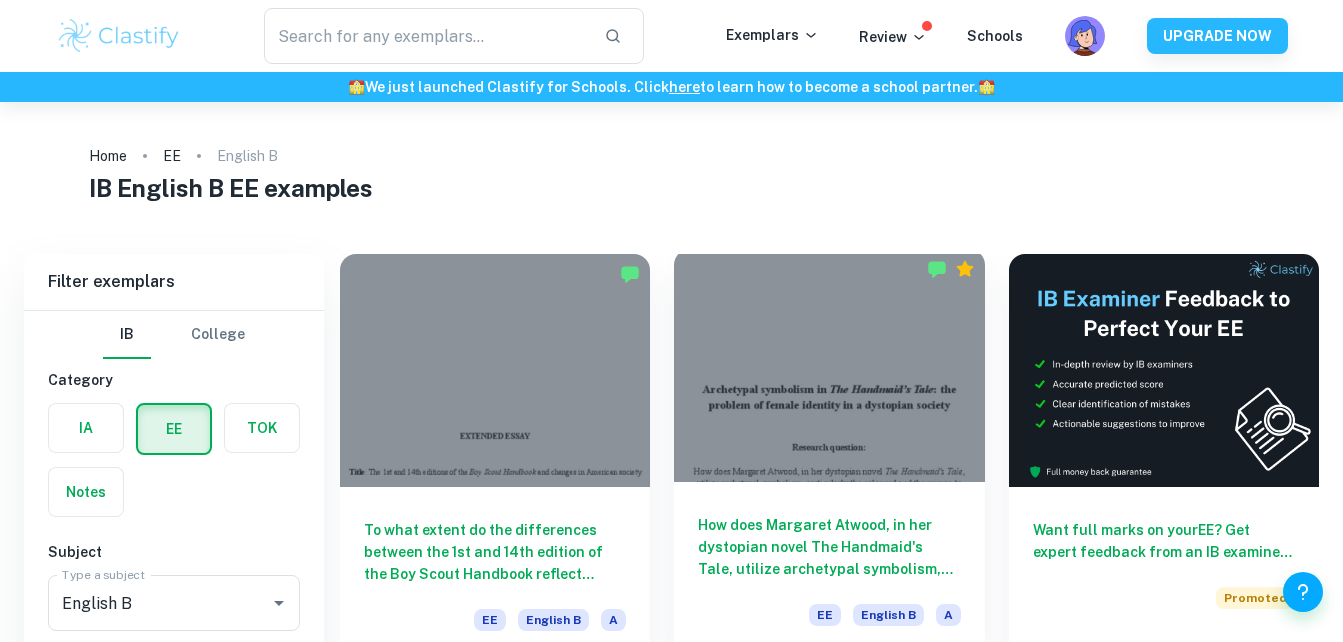 scroll, scrollTop: 100, scrollLeft: 0, axis: vertical 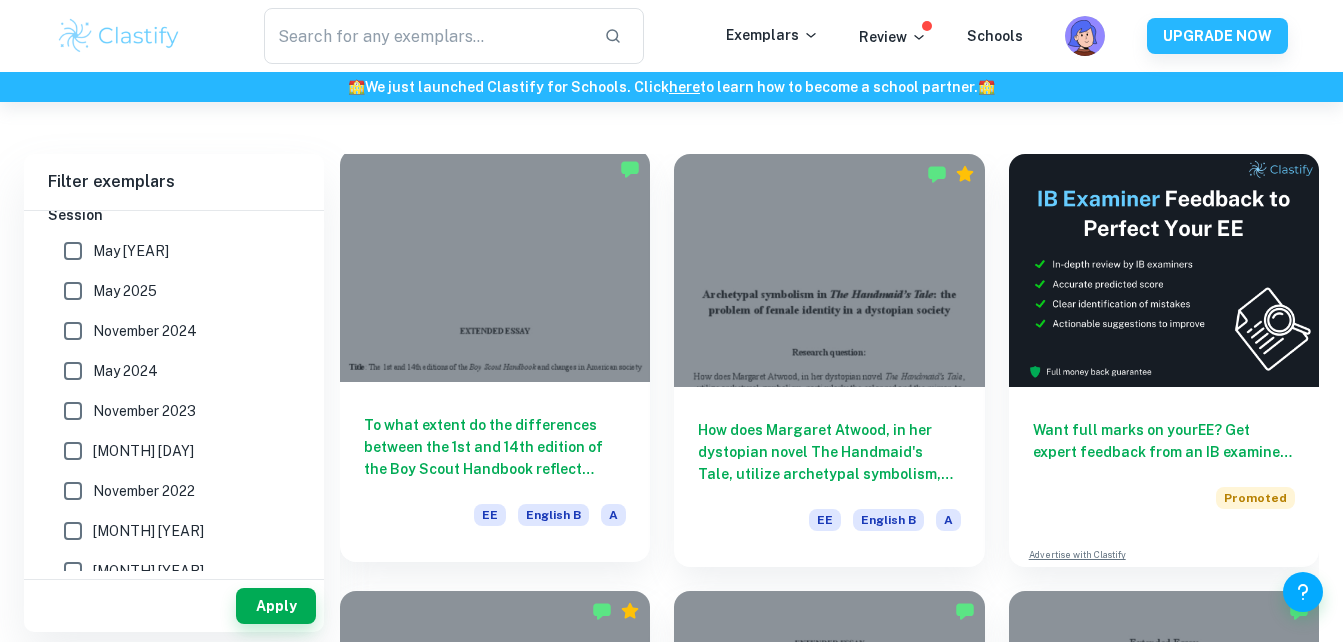 click at bounding box center (495, 265) 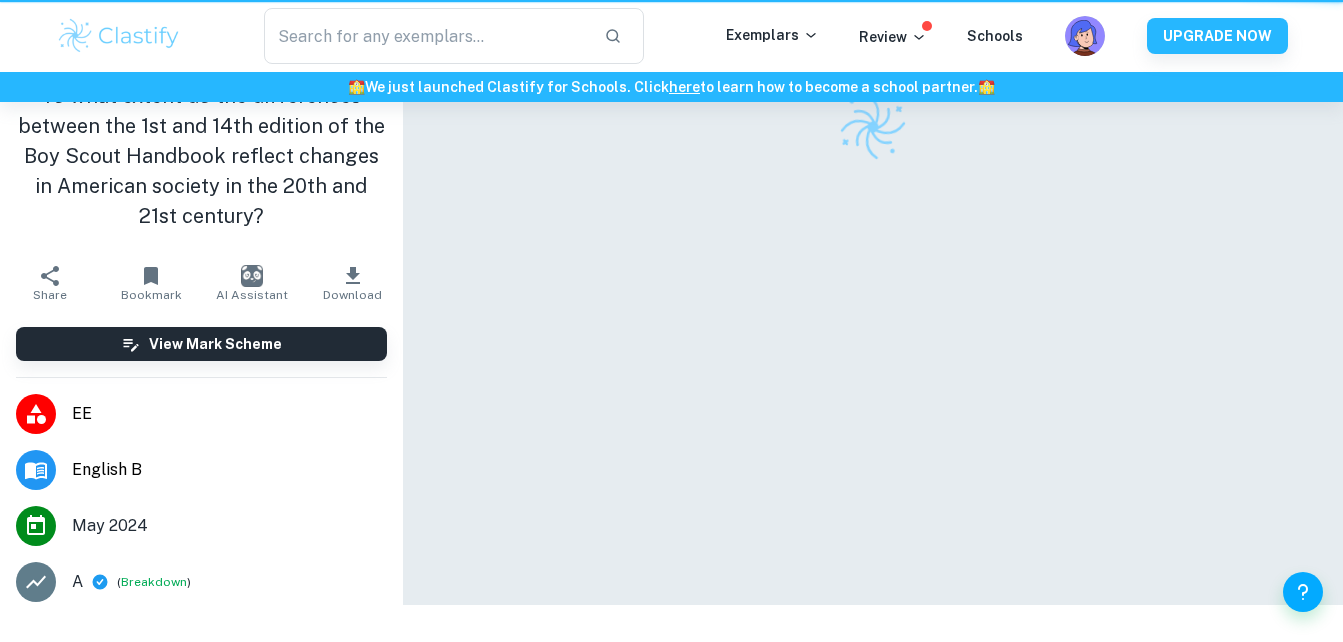 scroll, scrollTop: 0, scrollLeft: 0, axis: both 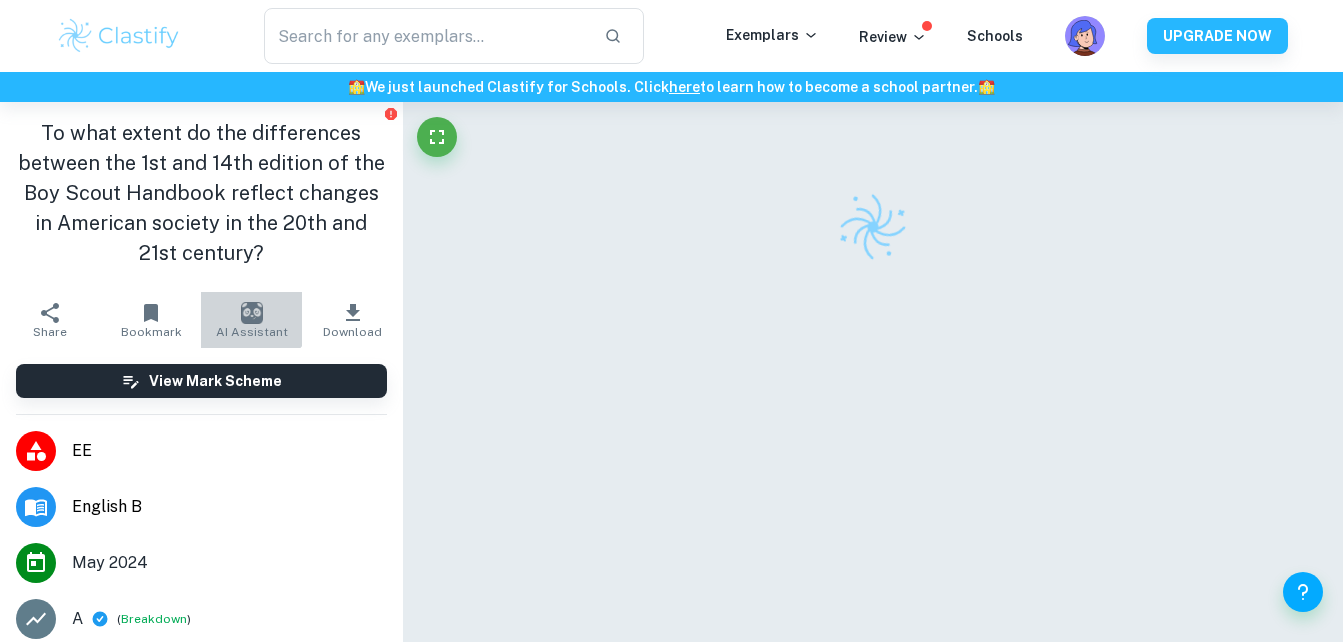 click on "AI Assistant" at bounding box center [251, 320] 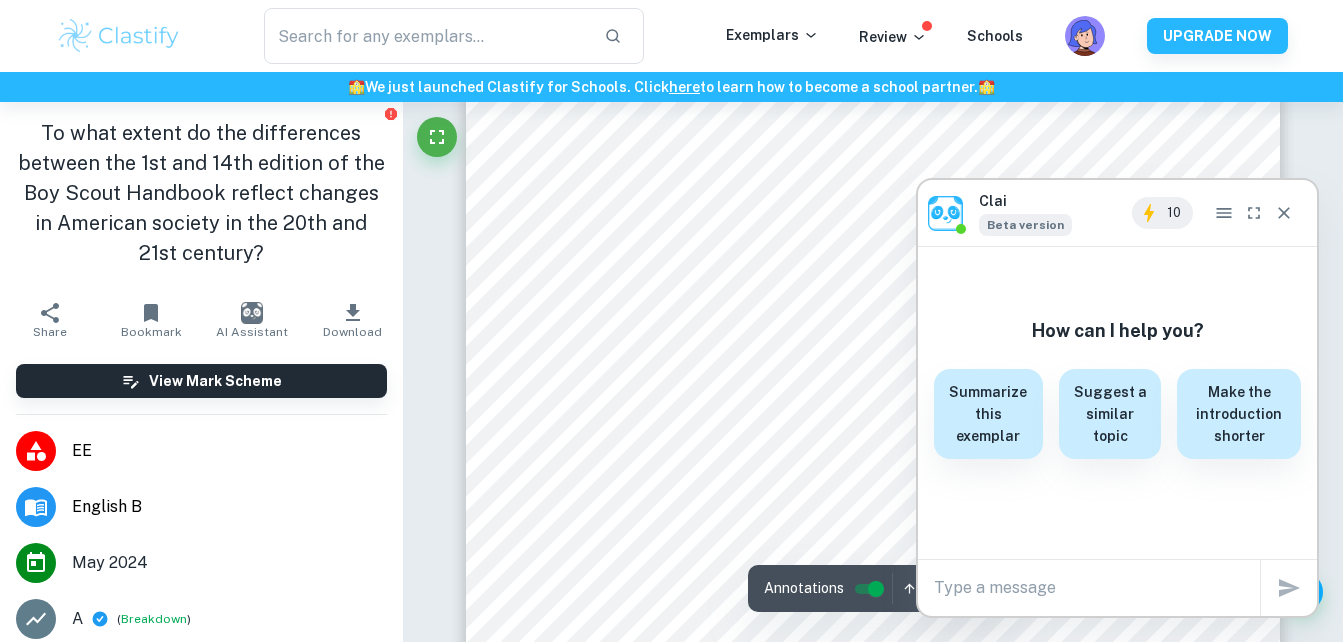 scroll, scrollTop: 400, scrollLeft: 0, axis: vertical 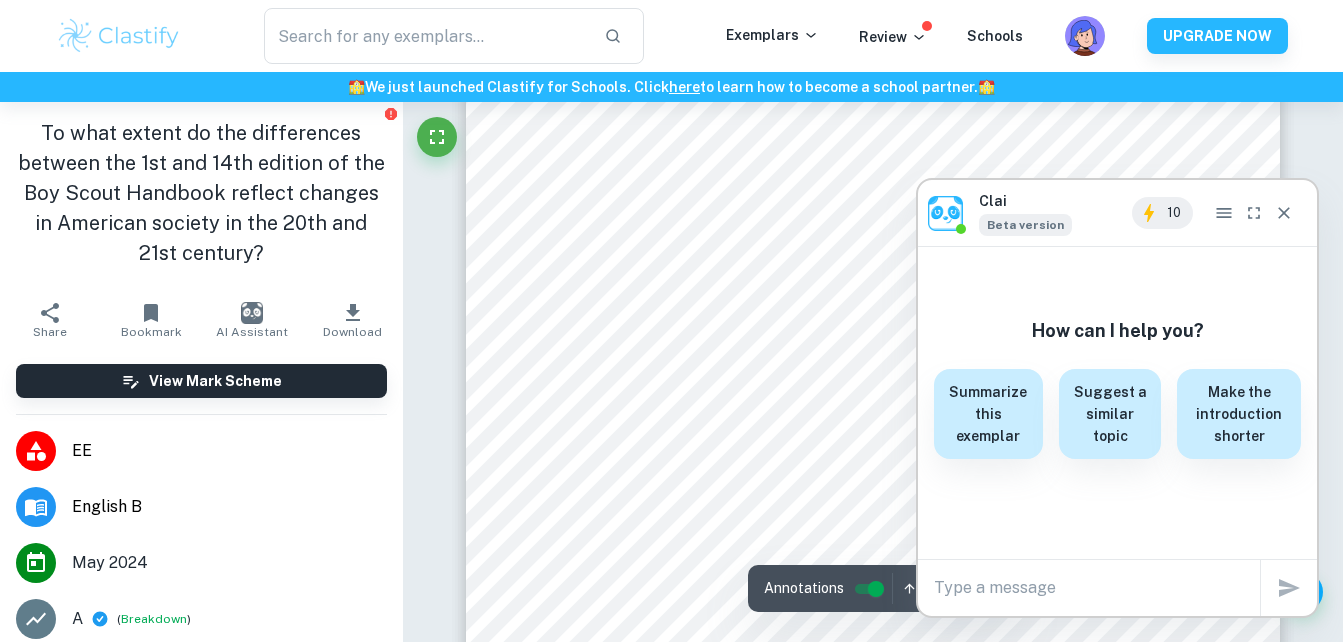 click on "x" at bounding box center (1097, 588) 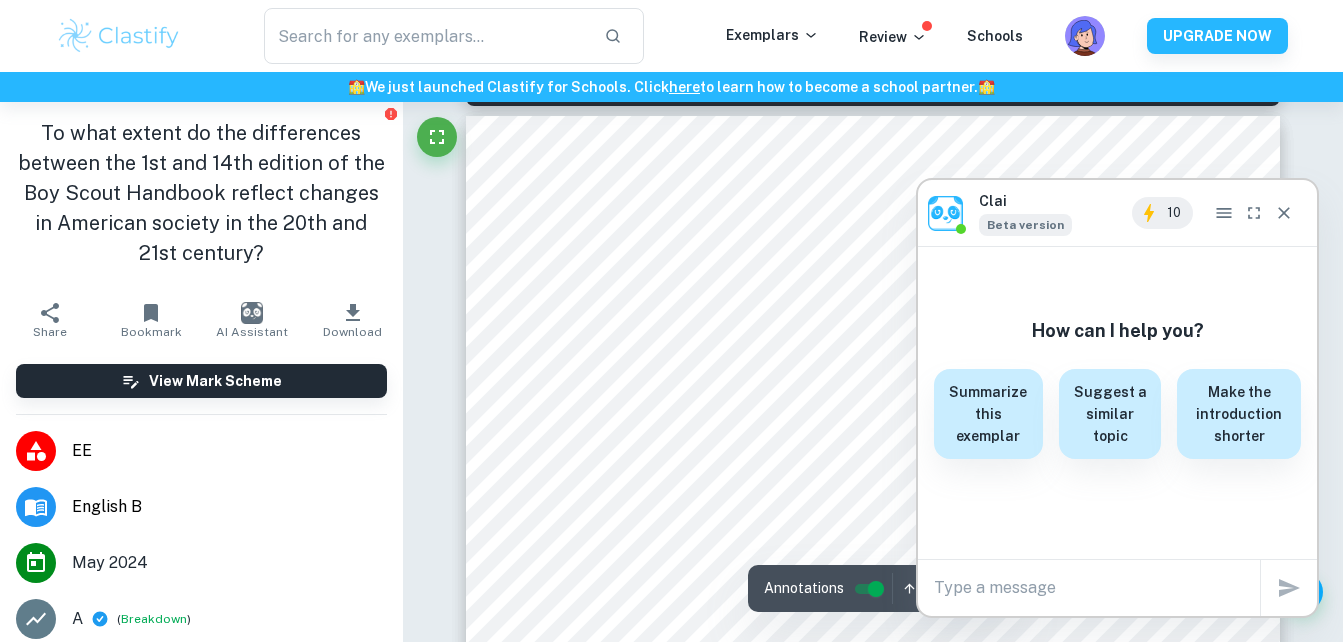 scroll, scrollTop: 1800, scrollLeft: 0, axis: vertical 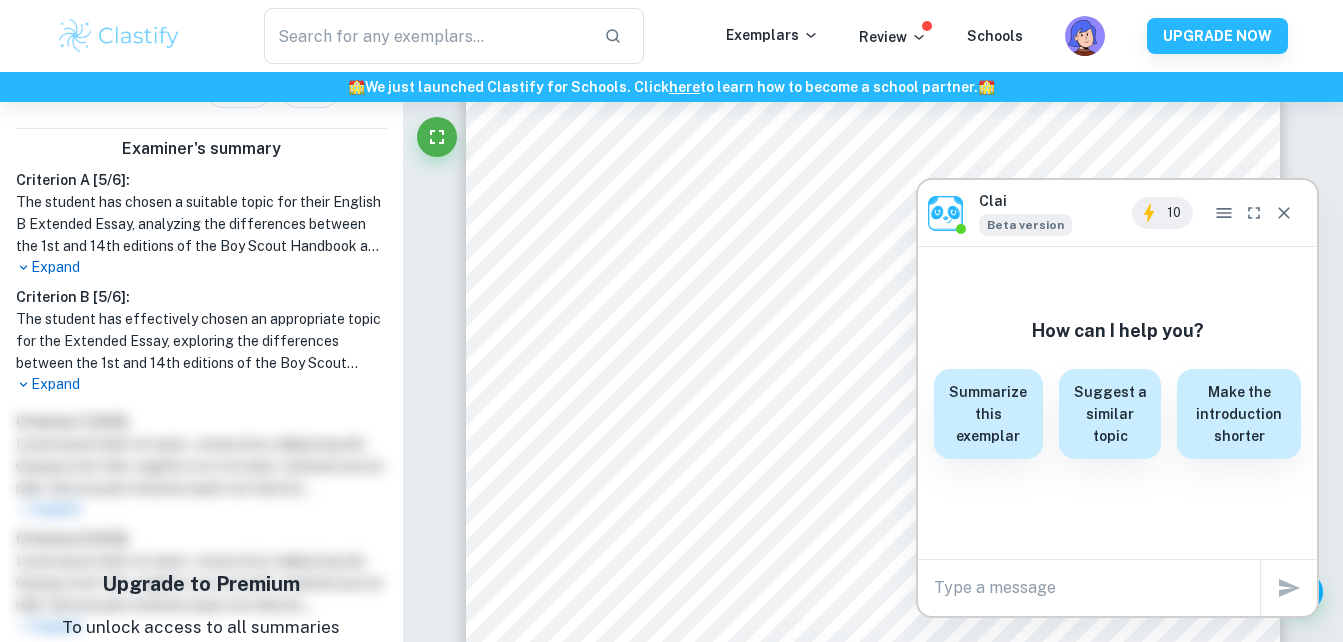 click on "Expand" at bounding box center [201, 267] 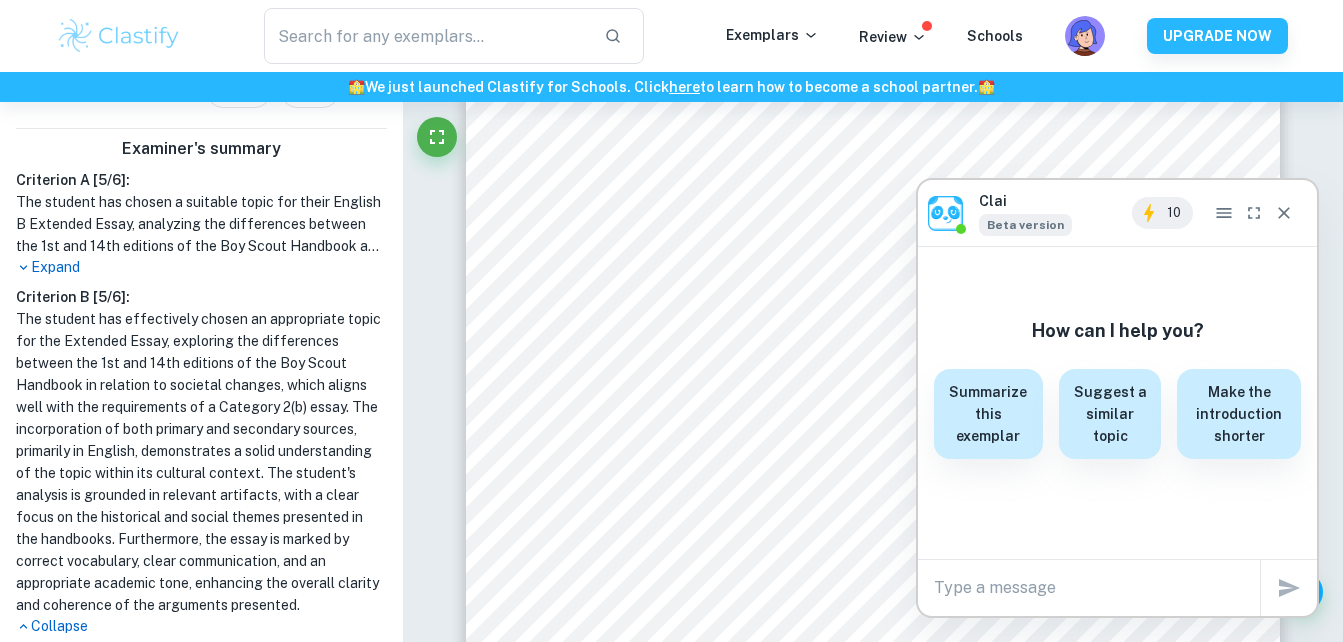 click on "The student has chosen a suitable topic for their English B Extended Essay, analyzing the differences between the 1st and 14th editions of the Boy Scout Handbook and how these reflect changes in American society. The student poses a focused research question, articulated clearly, which is presented in both the introduction and on the title page. The purpose behind the research question is outlined effectively, aligning with the socio-cultural issues of Category 2b, as the student explores the impact of the handbook on American society. Additionally, the student discusses the methodology of the investigation at the beginning of the essay and maintains an objective tone throughout, ensuring a rigorous academic approach without personal biases. Overall, the introduction establishes a strong foundation for the investigation by linking the handbook's evolution to societal changes." at bounding box center (201, 224) 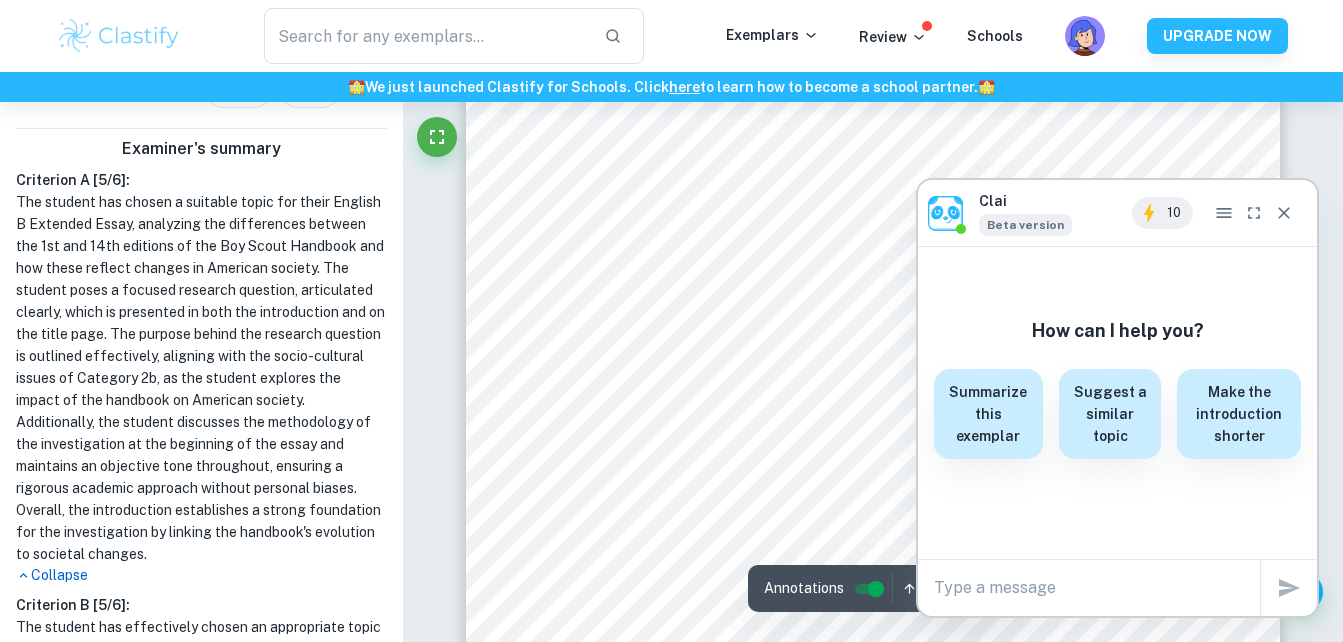 click at bounding box center (1097, 587) 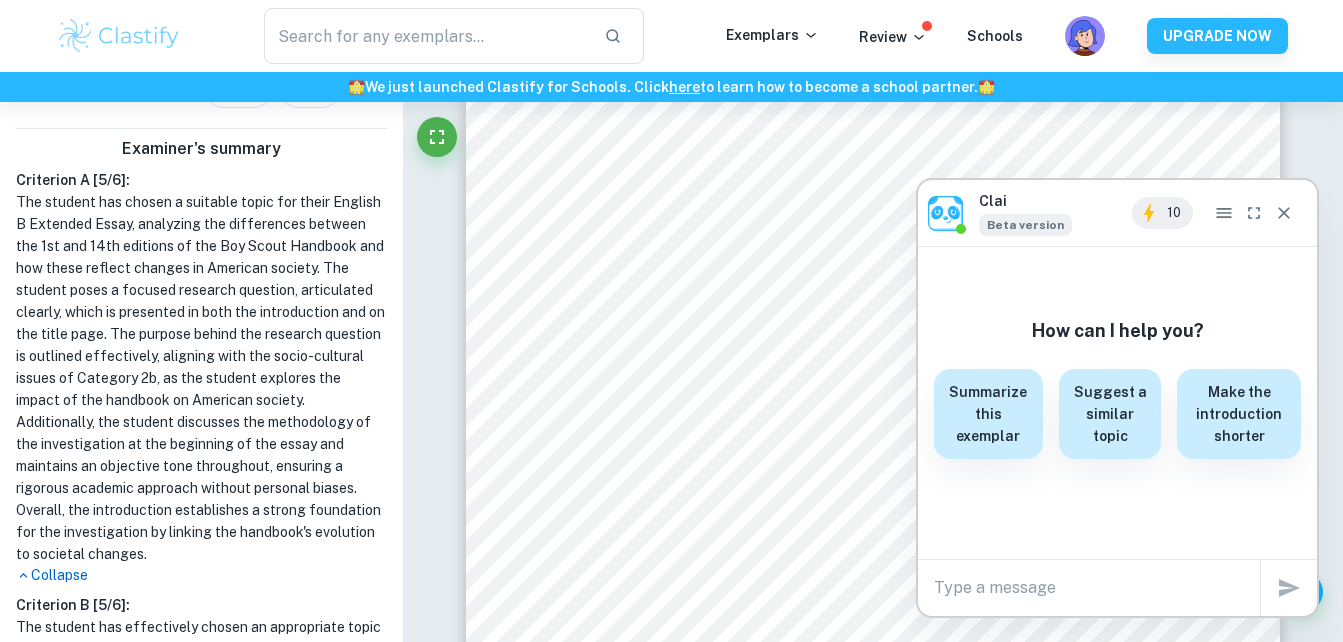 scroll, scrollTop: 0, scrollLeft: 0, axis: both 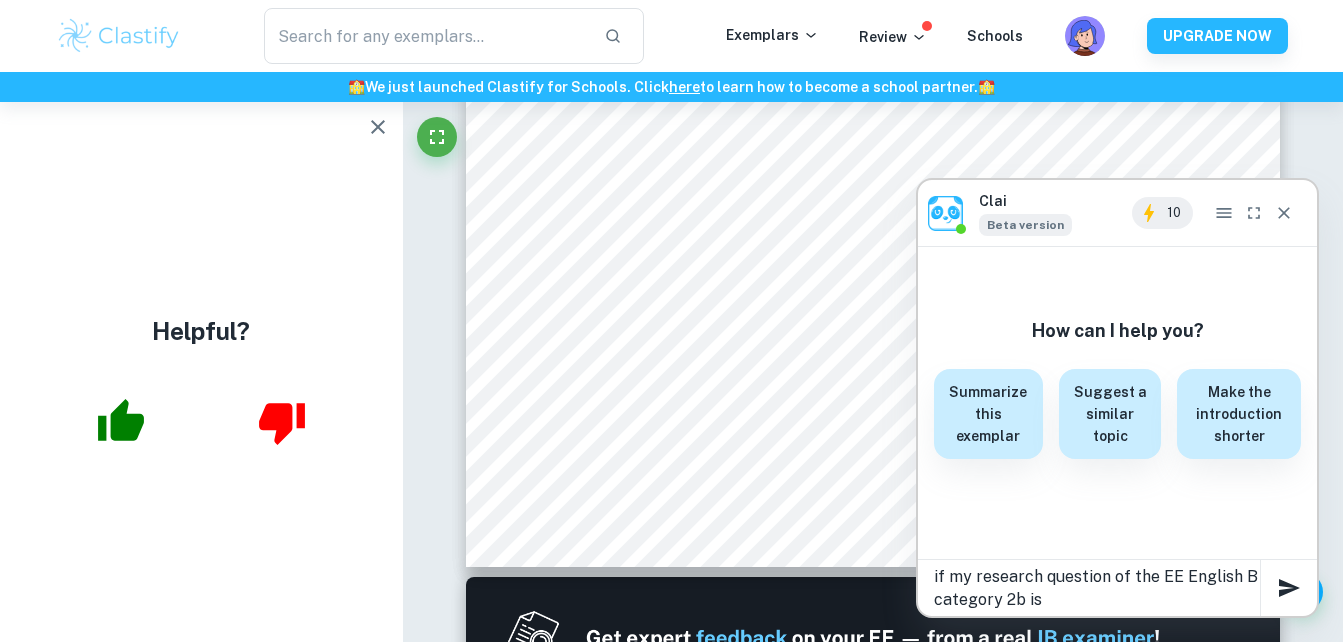 paste on "To what extent has the English-language media’s portrayal of [PERSON]’s transformation from anti-establishment figure to national fashion icon, reflected shifts in British cultural values?" 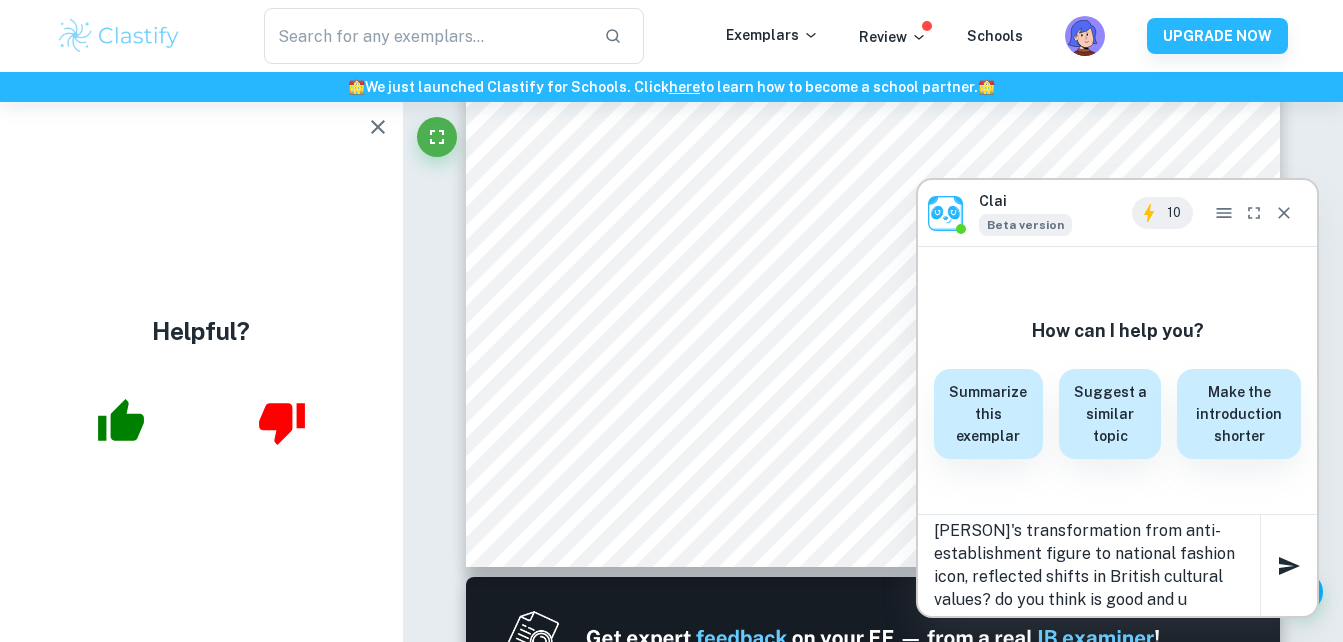 scroll, scrollTop: 90, scrollLeft: 0, axis: vertical 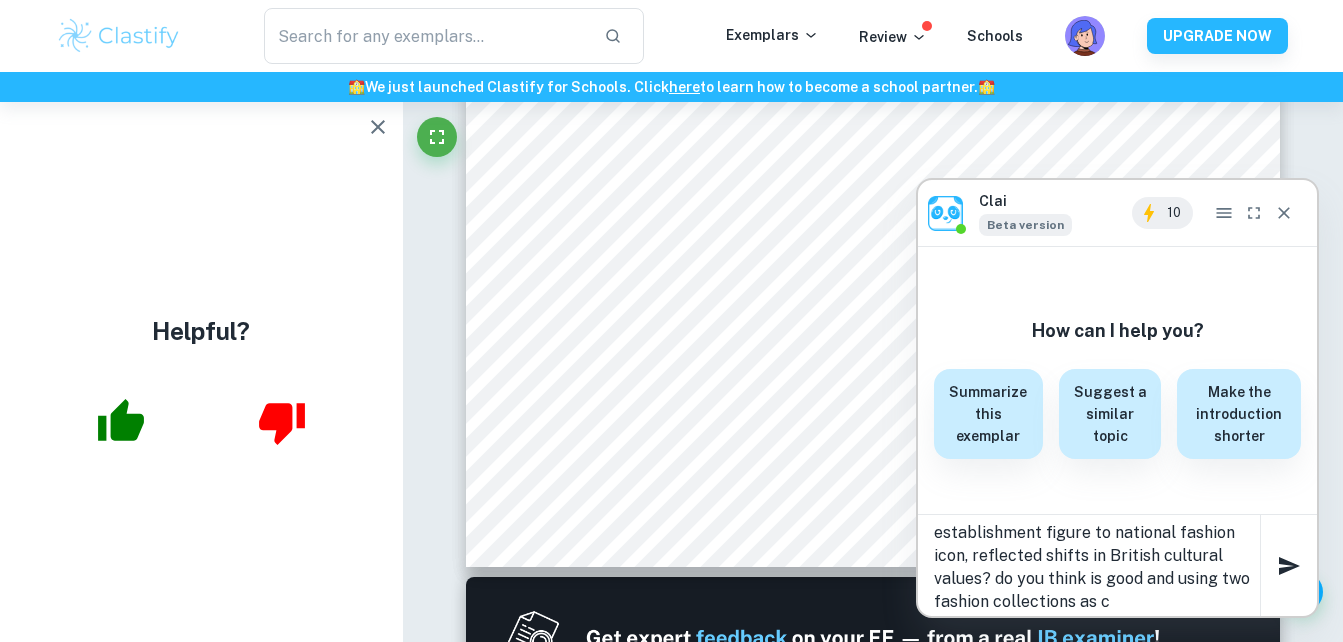 click on "if my research question of the EE English B category 2b is To what extent has the English-language media’s portrayal of [PERSON]'s transformation from anti-establishment figure to national fashion icon, reflected shifts in British cultural values? do you think is good and using two fashion collections as c" at bounding box center [1097, 565] 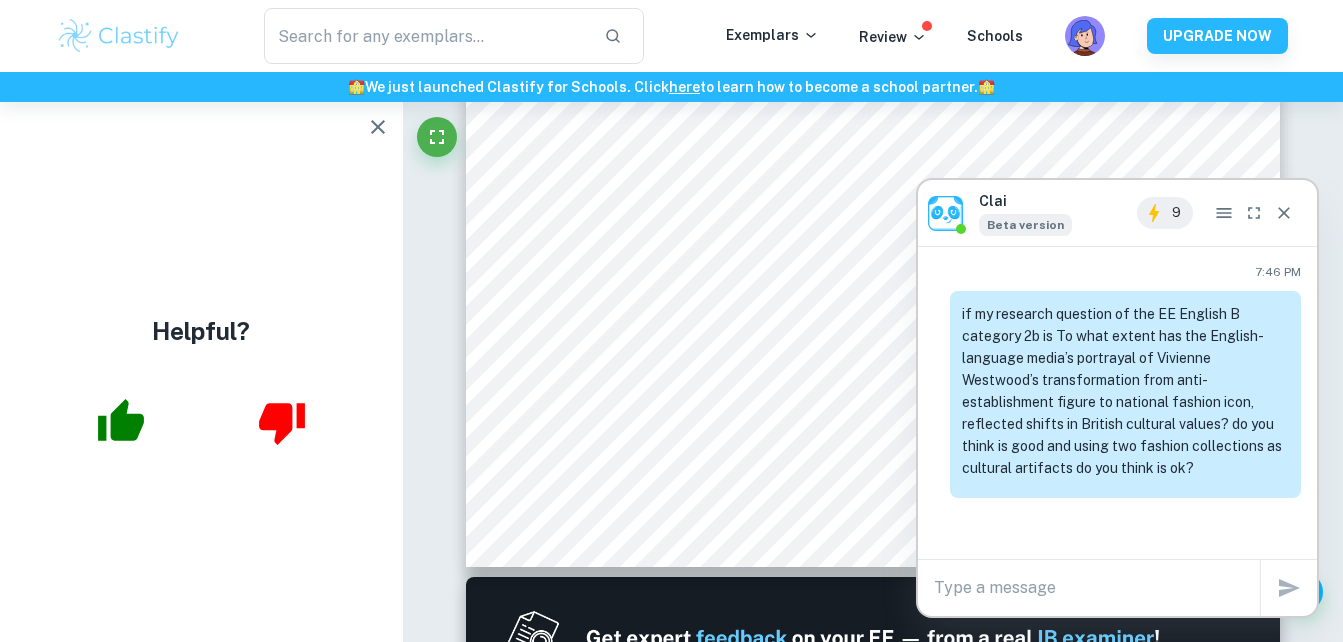 scroll, scrollTop: 0, scrollLeft: 0, axis: both 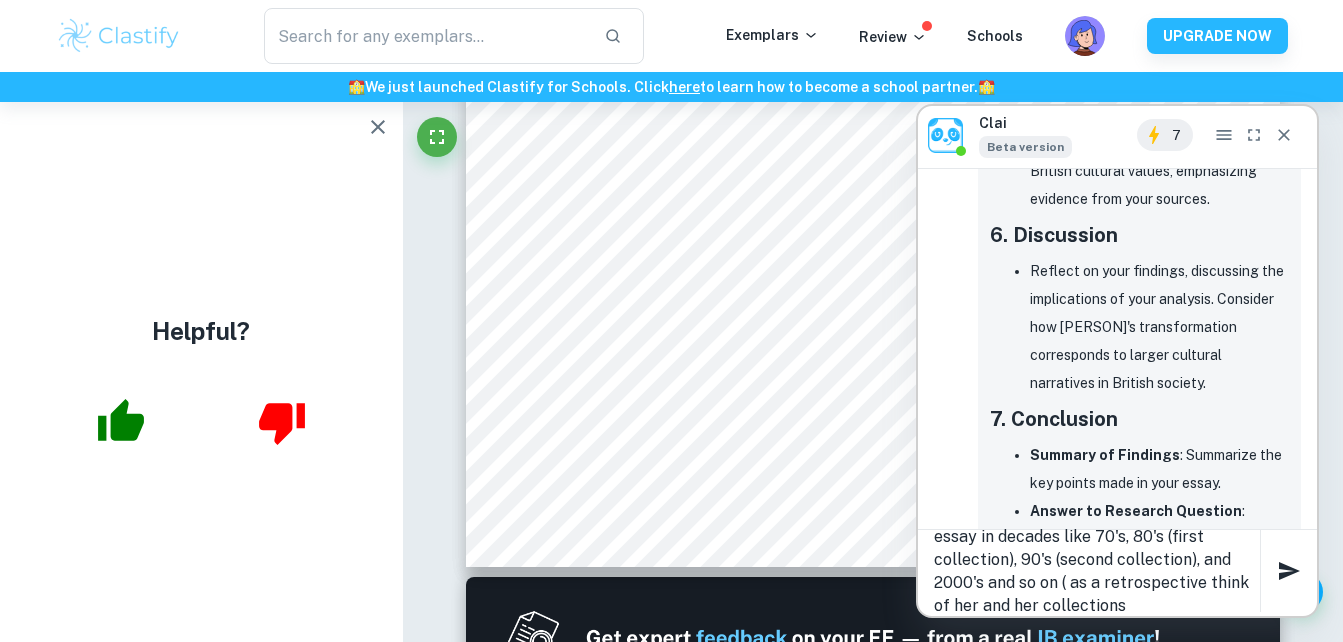 type on "so i thought of dividing the body of the essay in decades like 70's, 80's (first collection), 90's (second collection), and 2000's and so on ( as a retrospective think of her and her collections)" 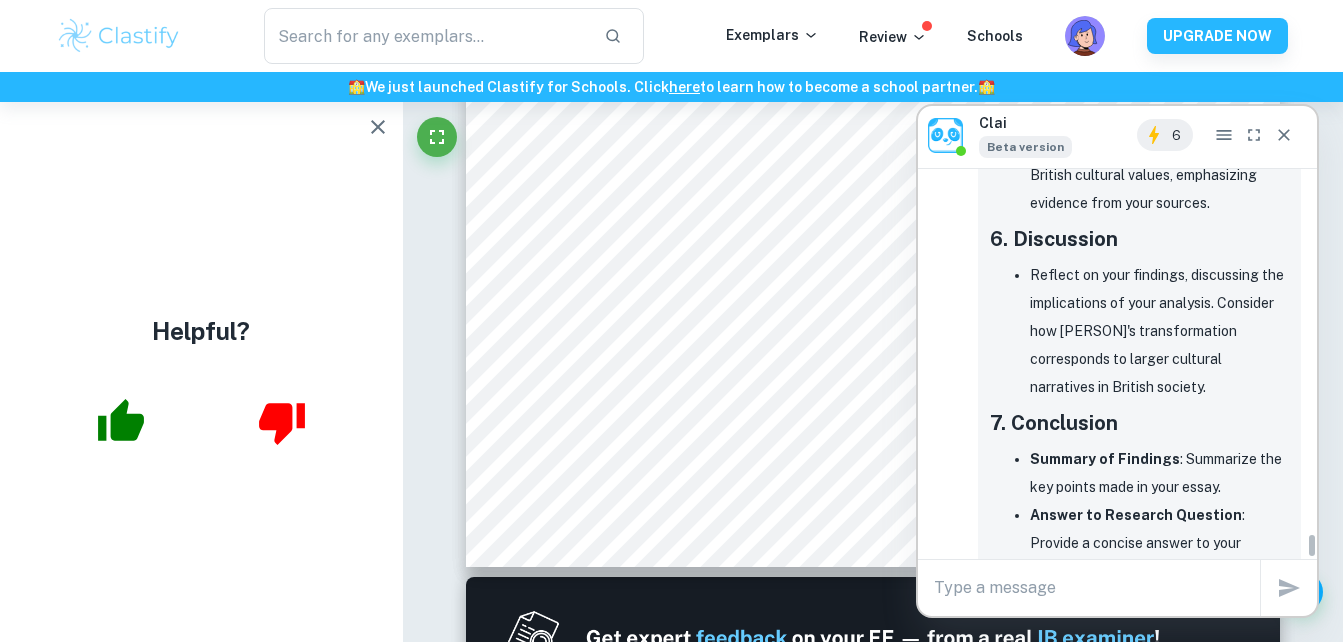 scroll, scrollTop: 0, scrollLeft: 0, axis: both 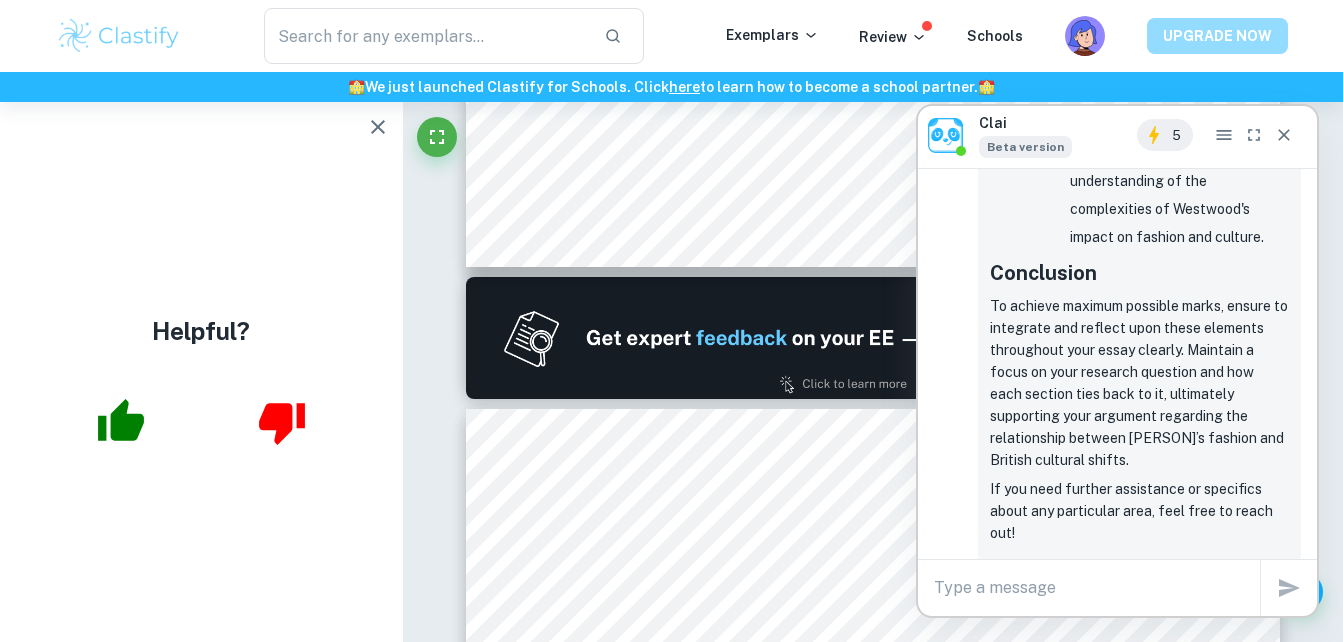click on "UPGRADE NOW" at bounding box center (1217, 36) 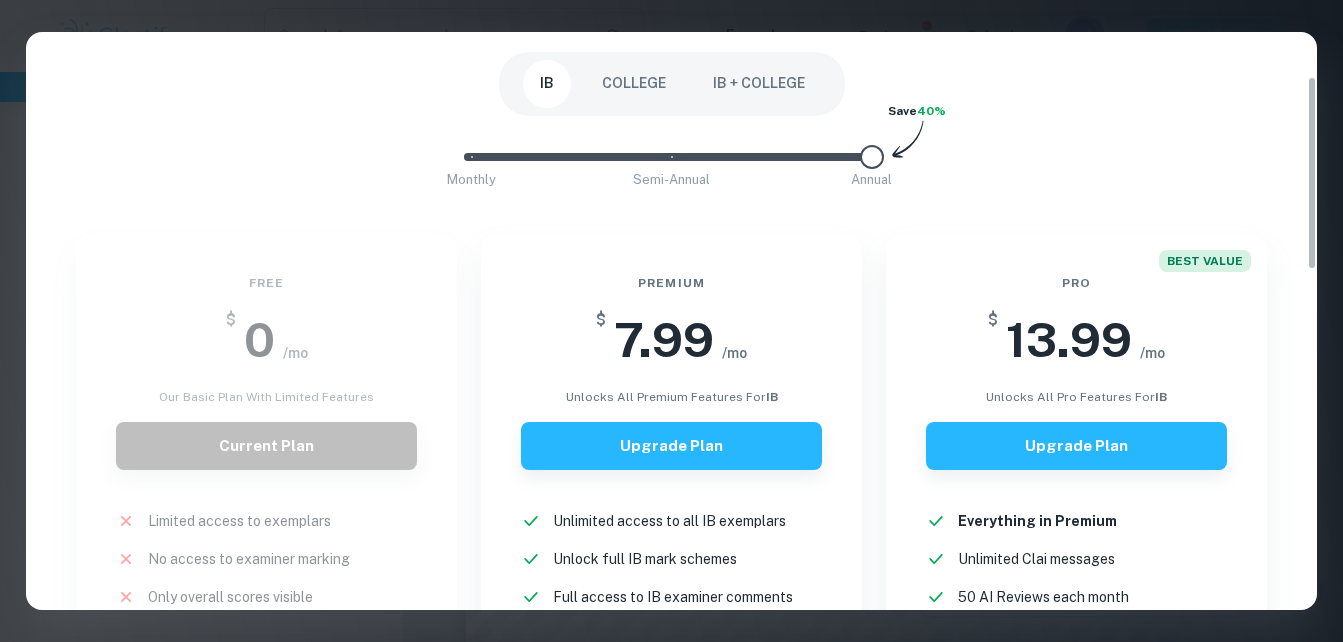 scroll, scrollTop: 100, scrollLeft: 0, axis: vertical 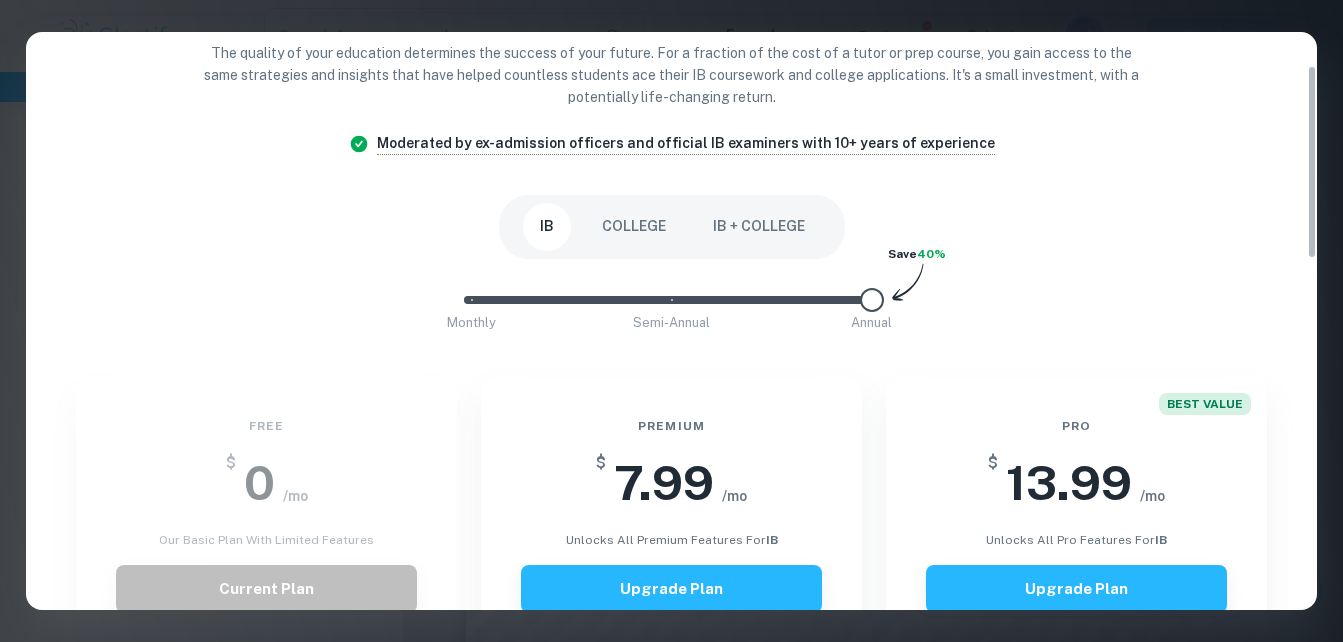 drag, startPoint x: 872, startPoint y: 305, endPoint x: 788, endPoint y: 312, distance: 84.29116 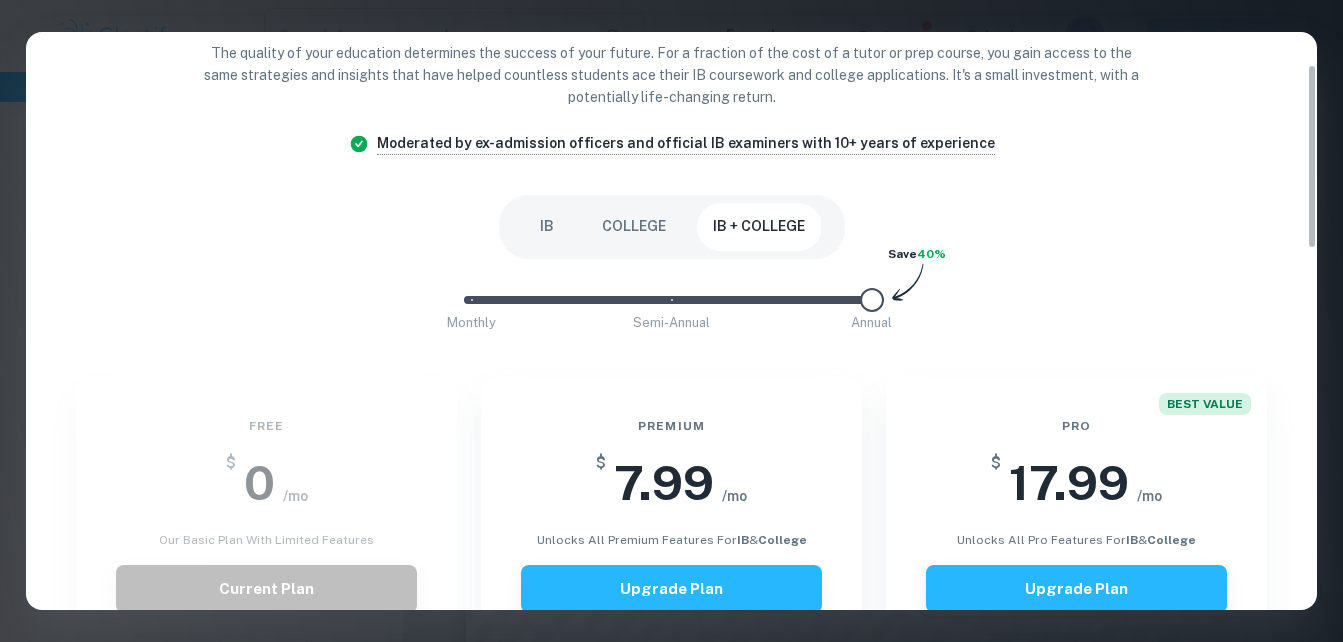 click on "IB" at bounding box center (547, 227) 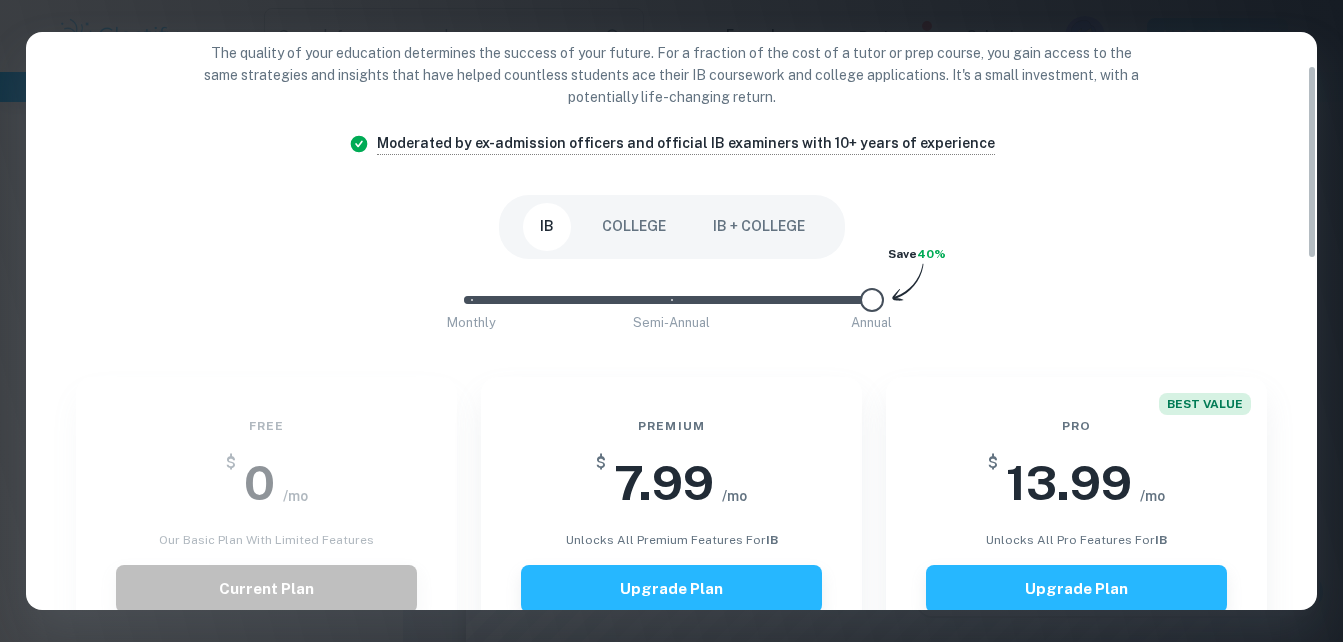 click on "Monthly Semi-Annual Annual" at bounding box center [672, 300] 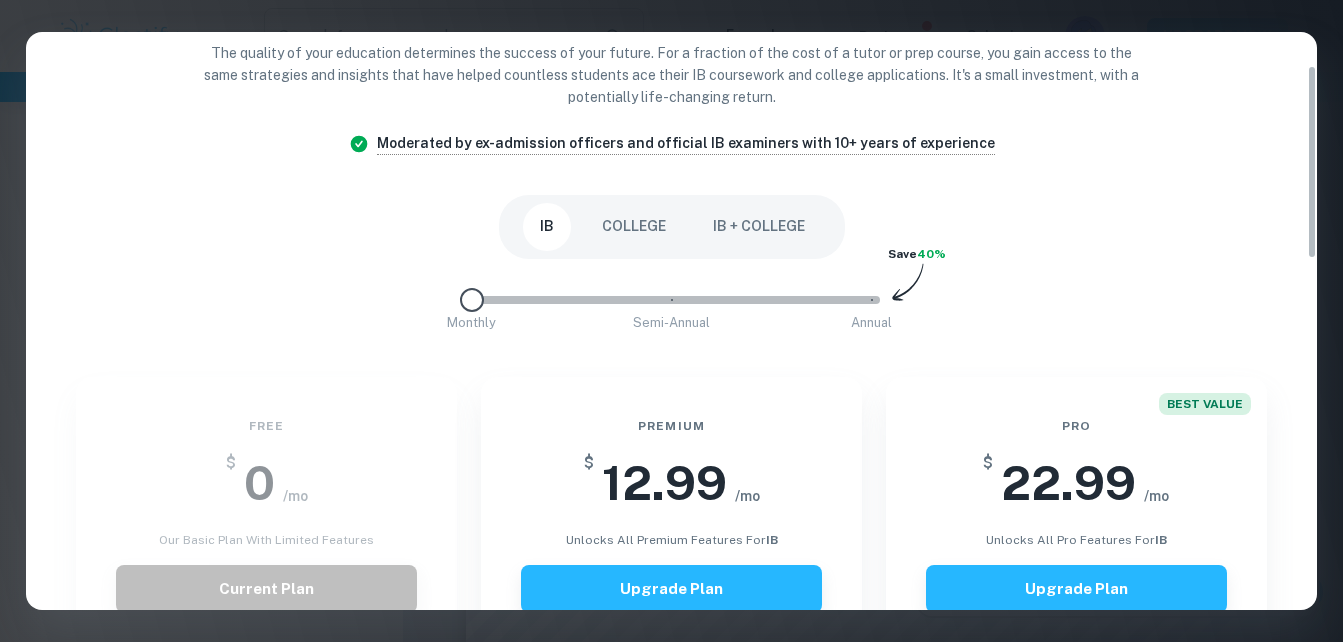 click on "Monthly Semi-Annual Annual" at bounding box center [672, 300] 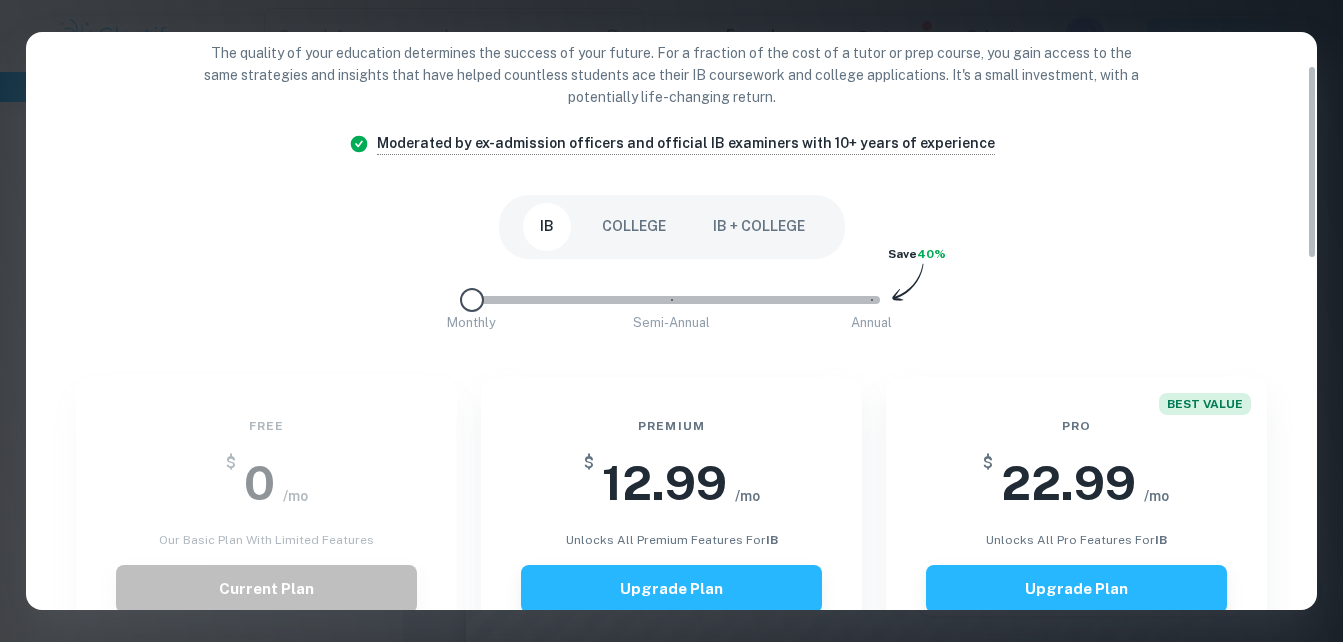 click on "Monthly Semi-Annual Annual" at bounding box center (672, 300) 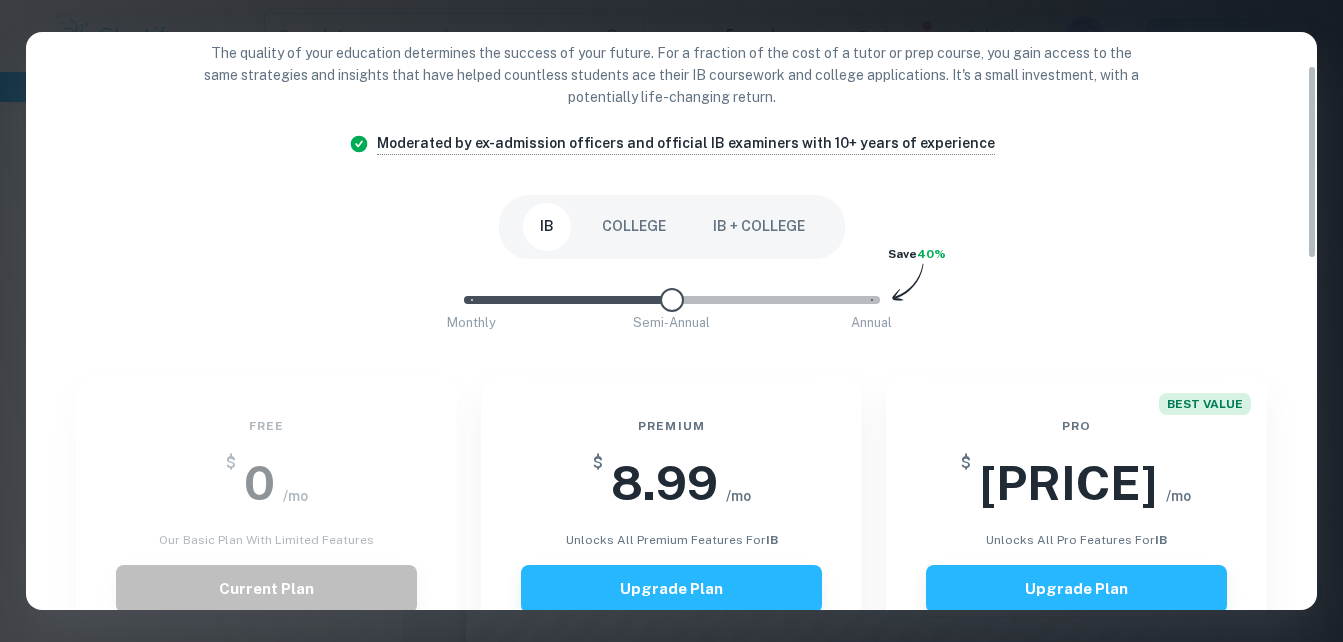 click on "IB + COLLEGE" at bounding box center [759, 227] 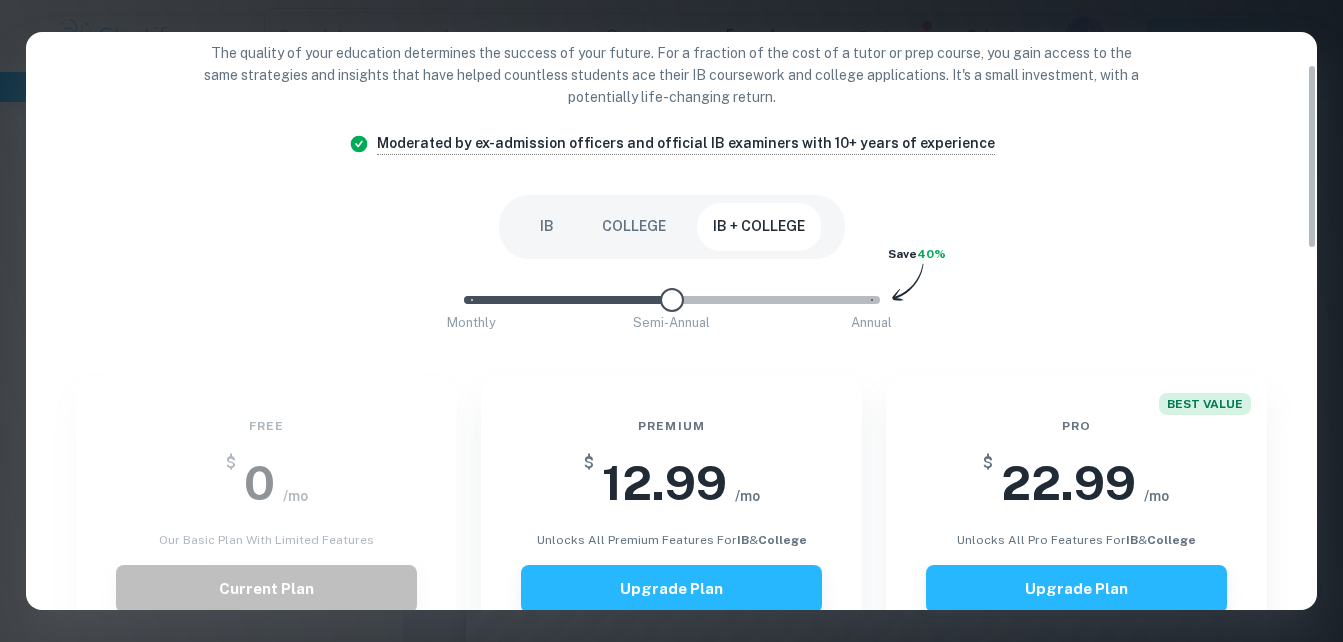 click on "COLLEGE" at bounding box center (634, 227) 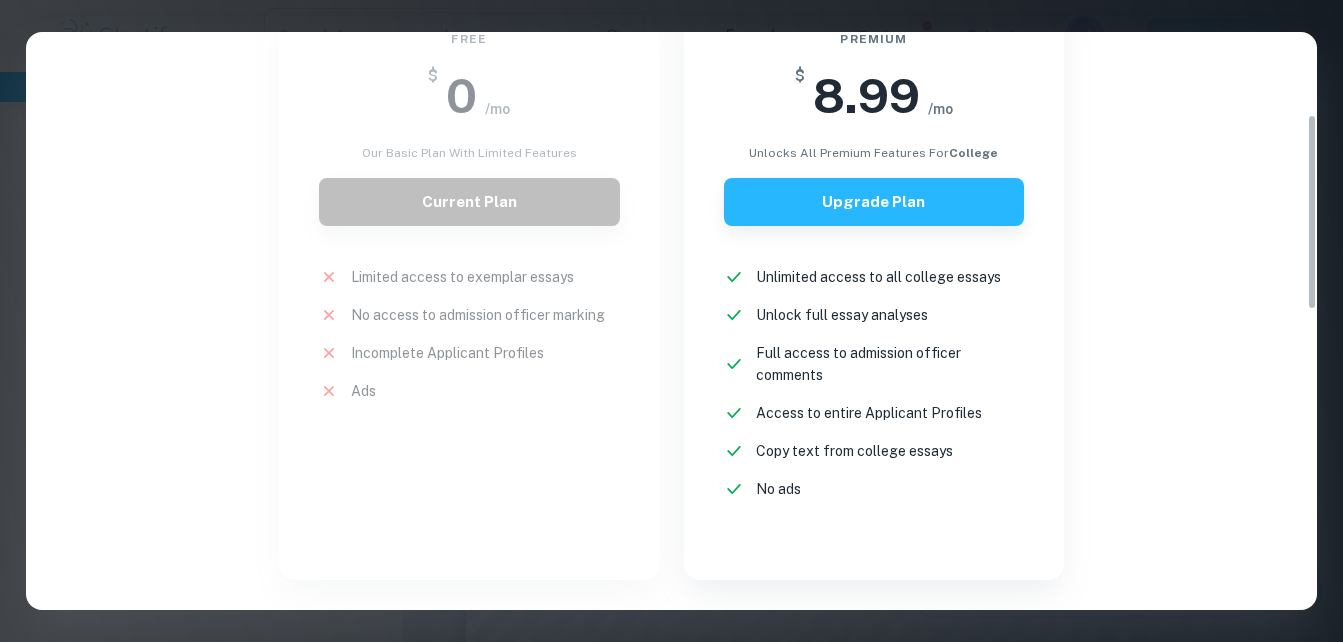 scroll, scrollTop: 200, scrollLeft: 0, axis: vertical 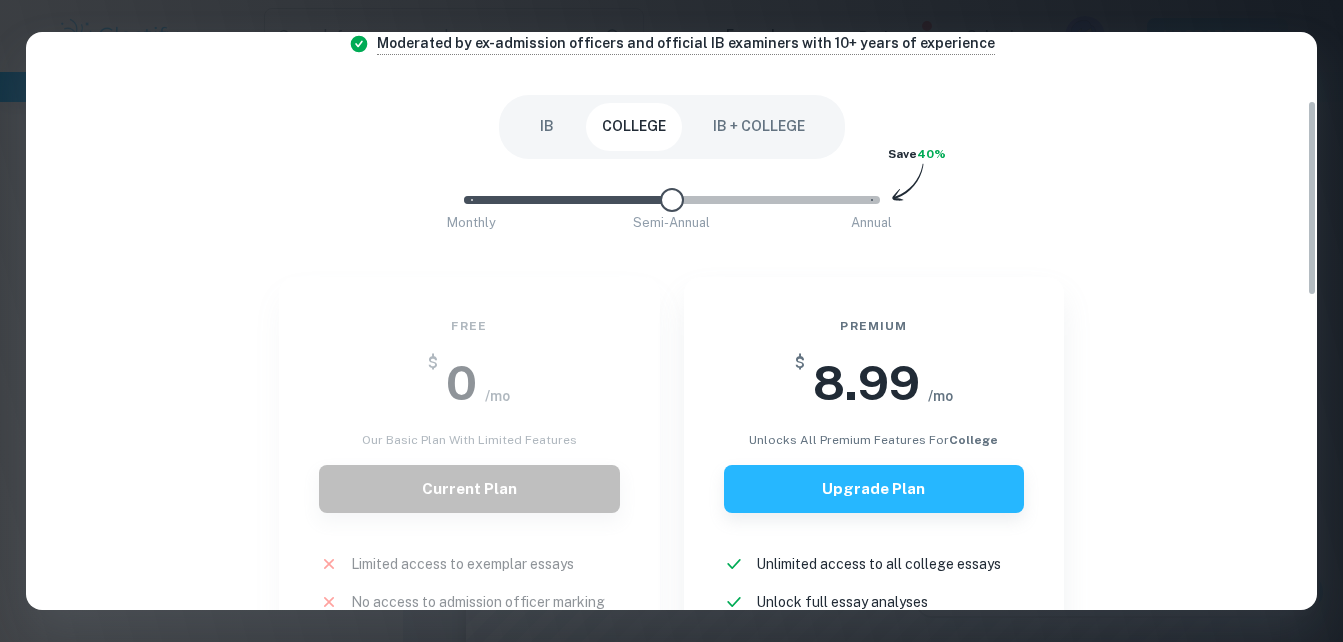 click on "IB" at bounding box center (547, 127) 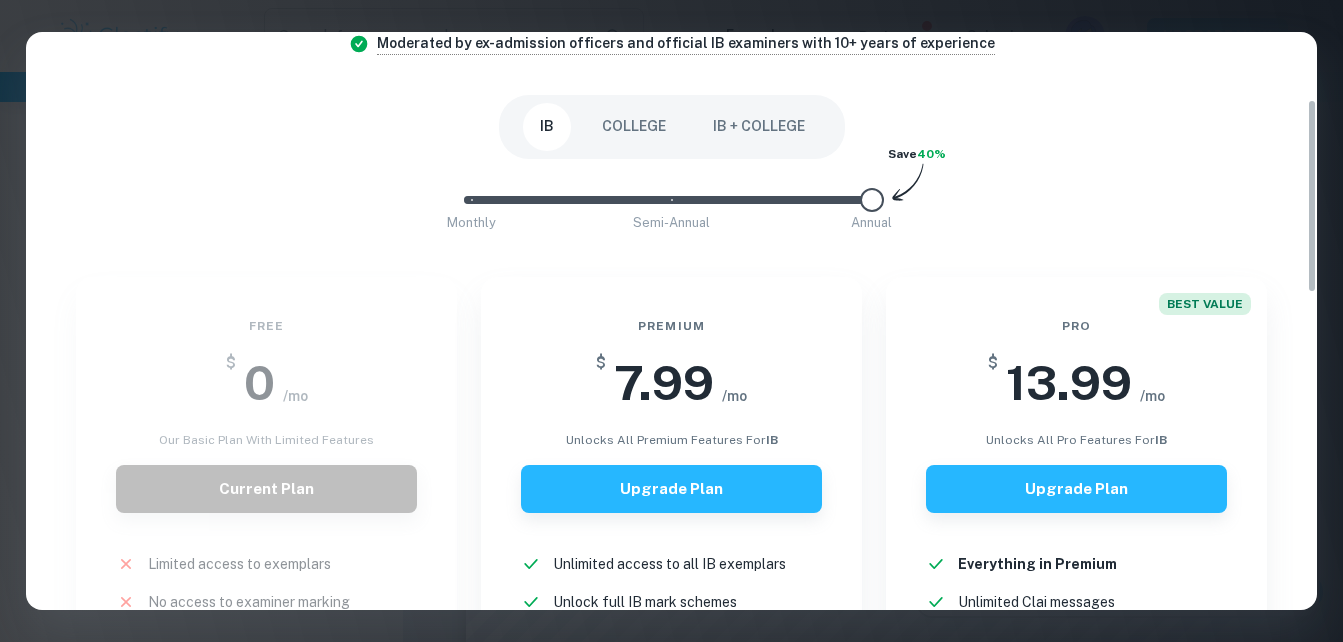 click on "Monthly Semi-Annual Annual" at bounding box center (672, 200) 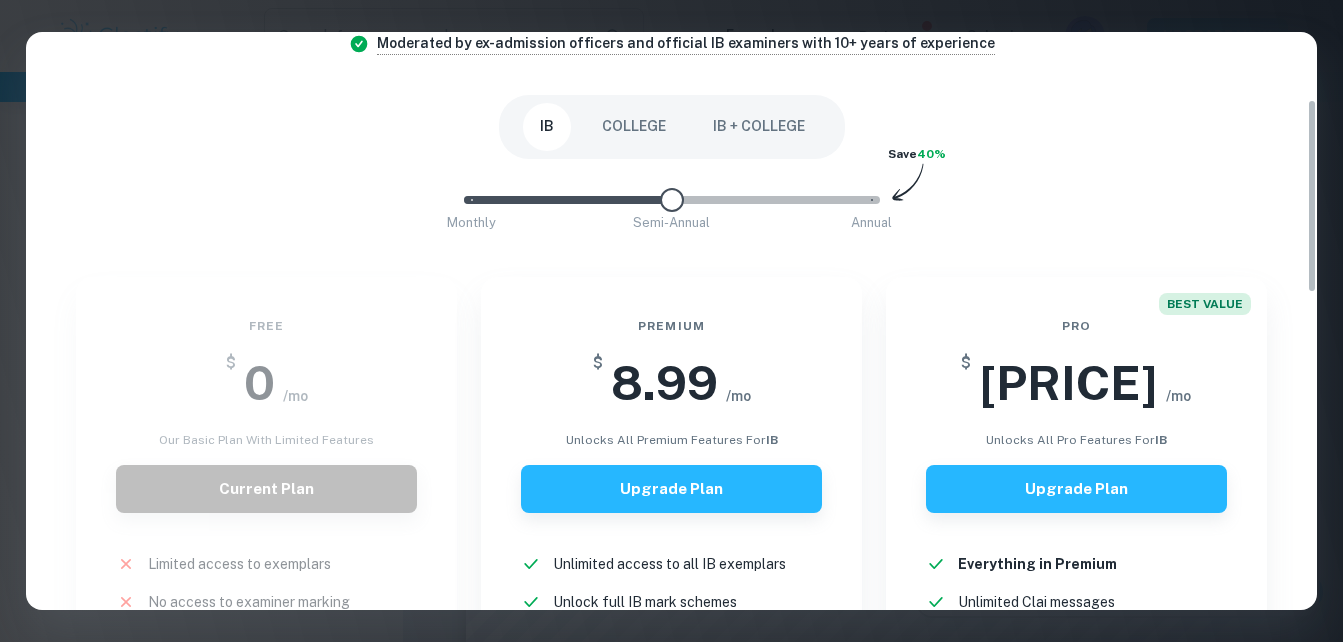 click on "Monthly Semi-Annual Annual" at bounding box center [672, 200] 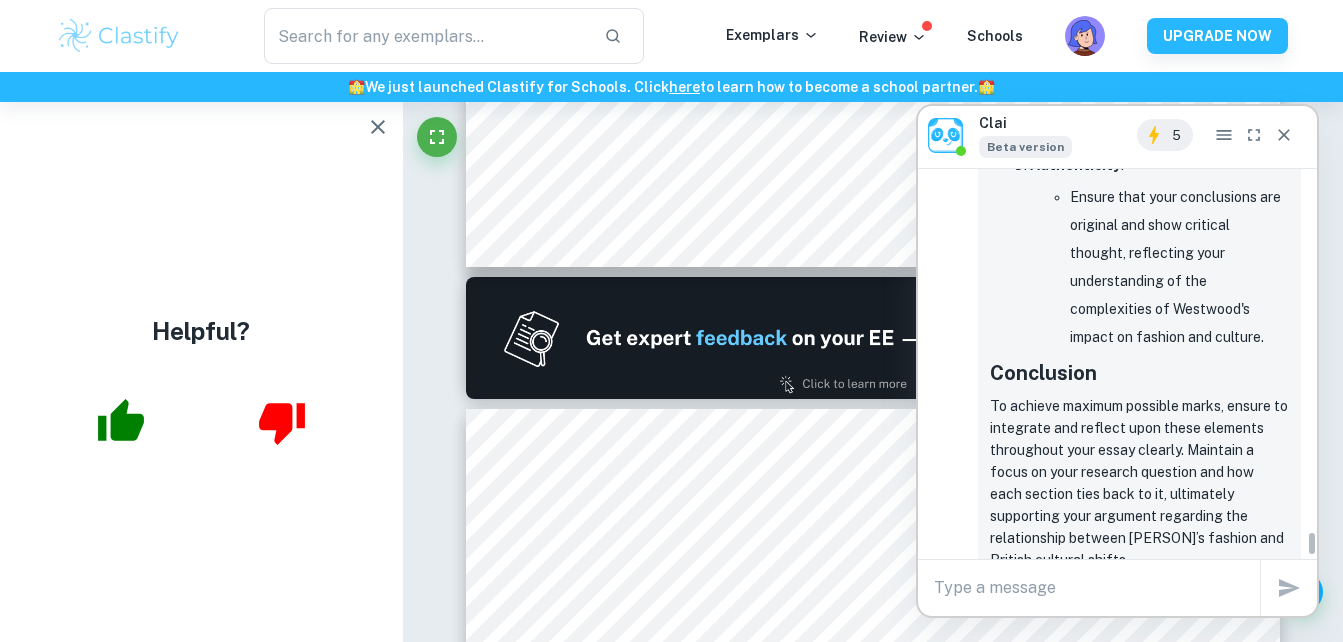 scroll, scrollTop: 15621, scrollLeft: 0, axis: vertical 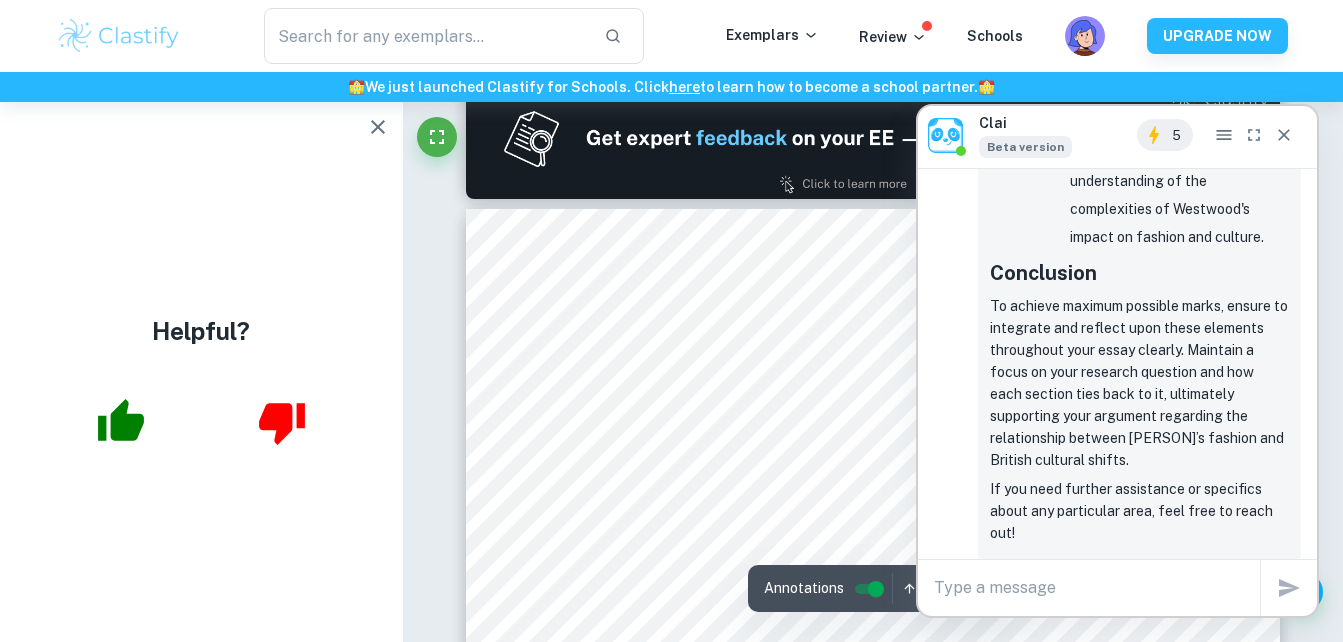 click on "x" at bounding box center (1097, 588) 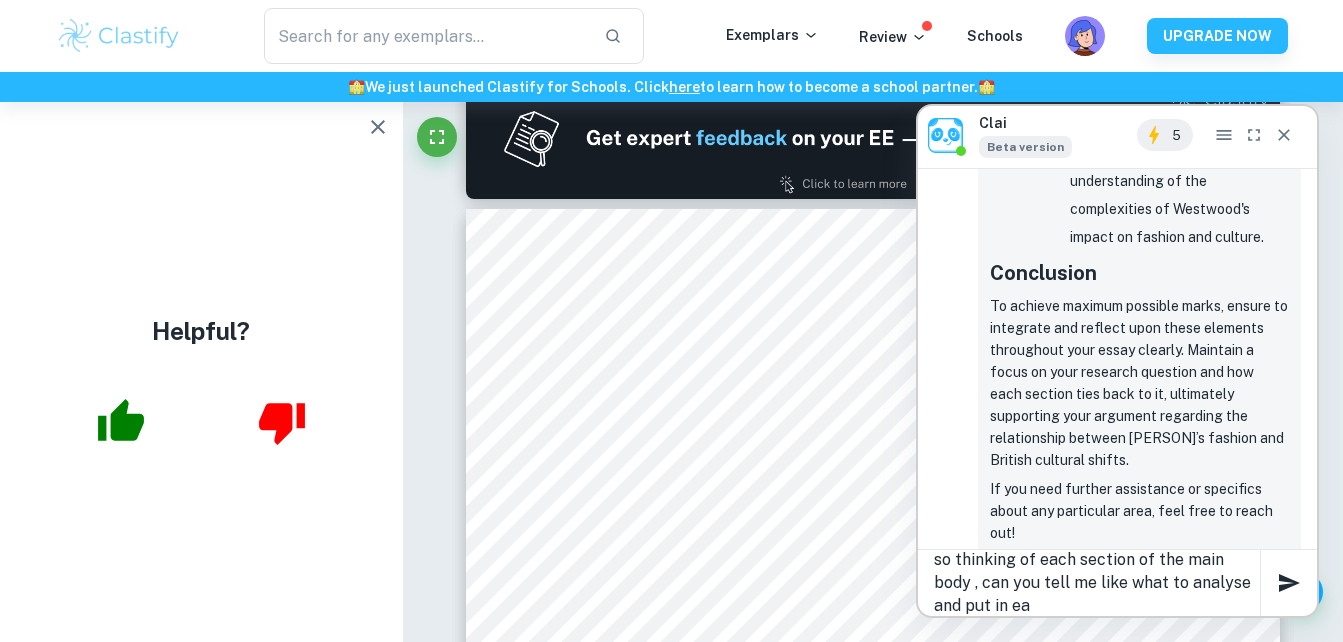 type on "so thinking of each section of the main body , can you tell me like what to analyse and put in eac" 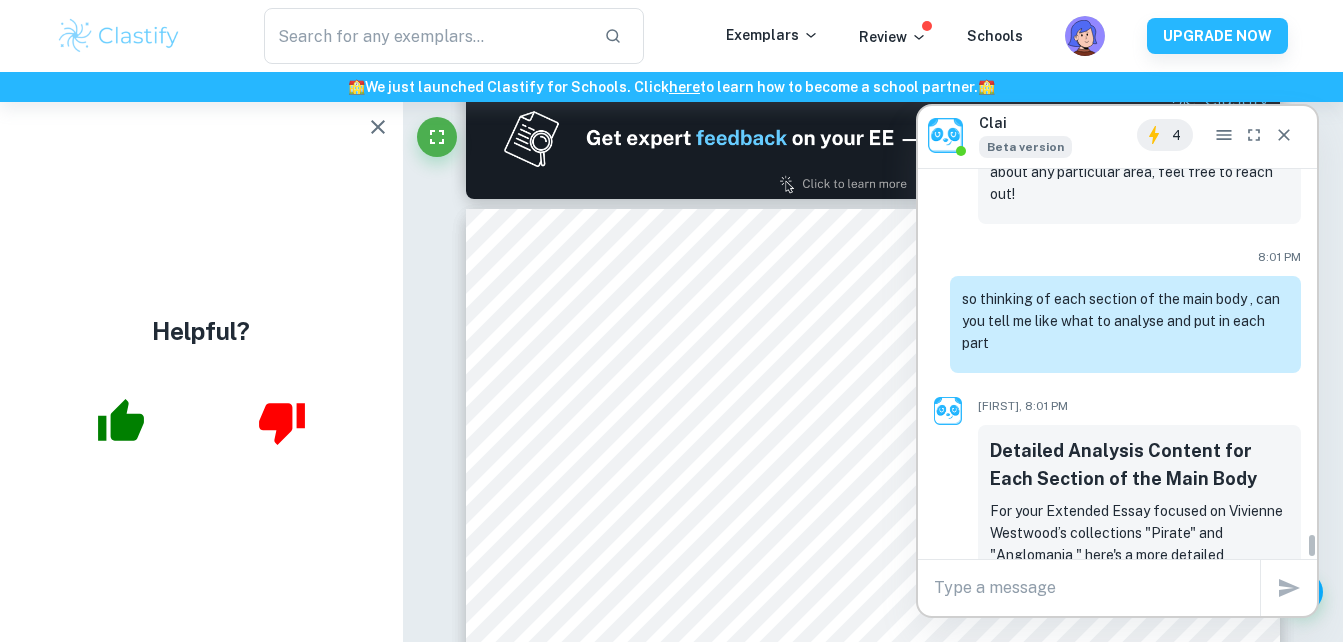 scroll, scrollTop: 19249, scrollLeft: 0, axis: vertical 